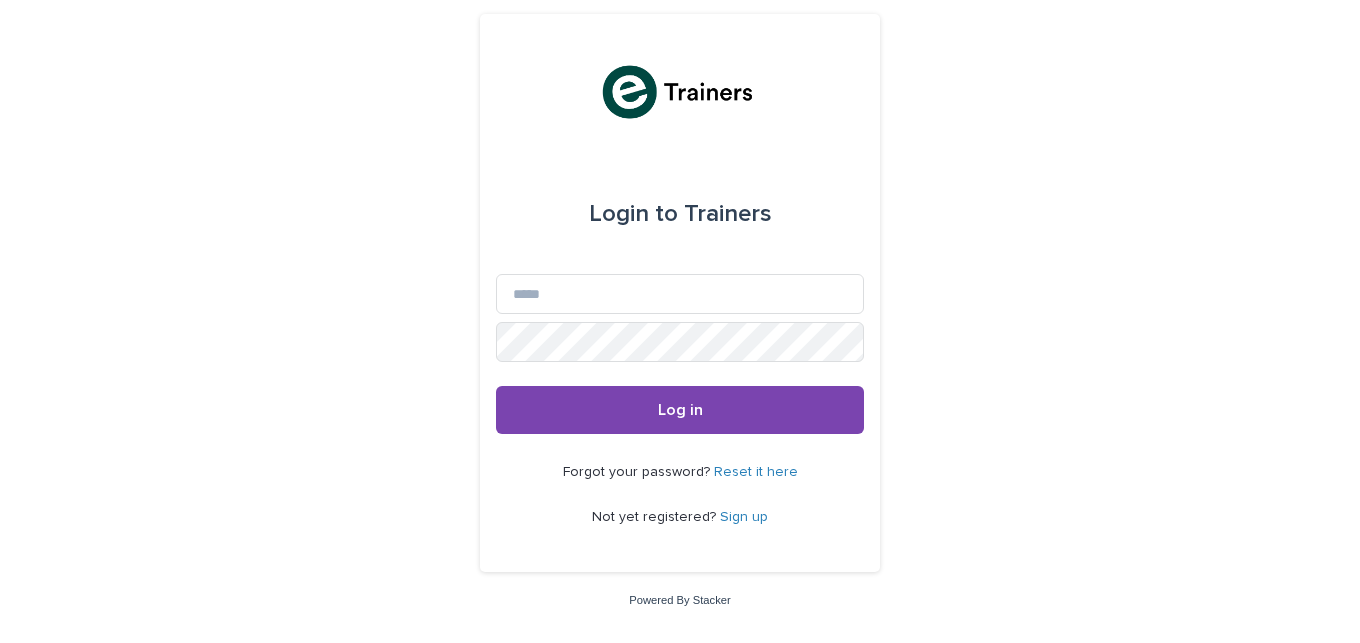 scroll, scrollTop: 0, scrollLeft: 0, axis: both 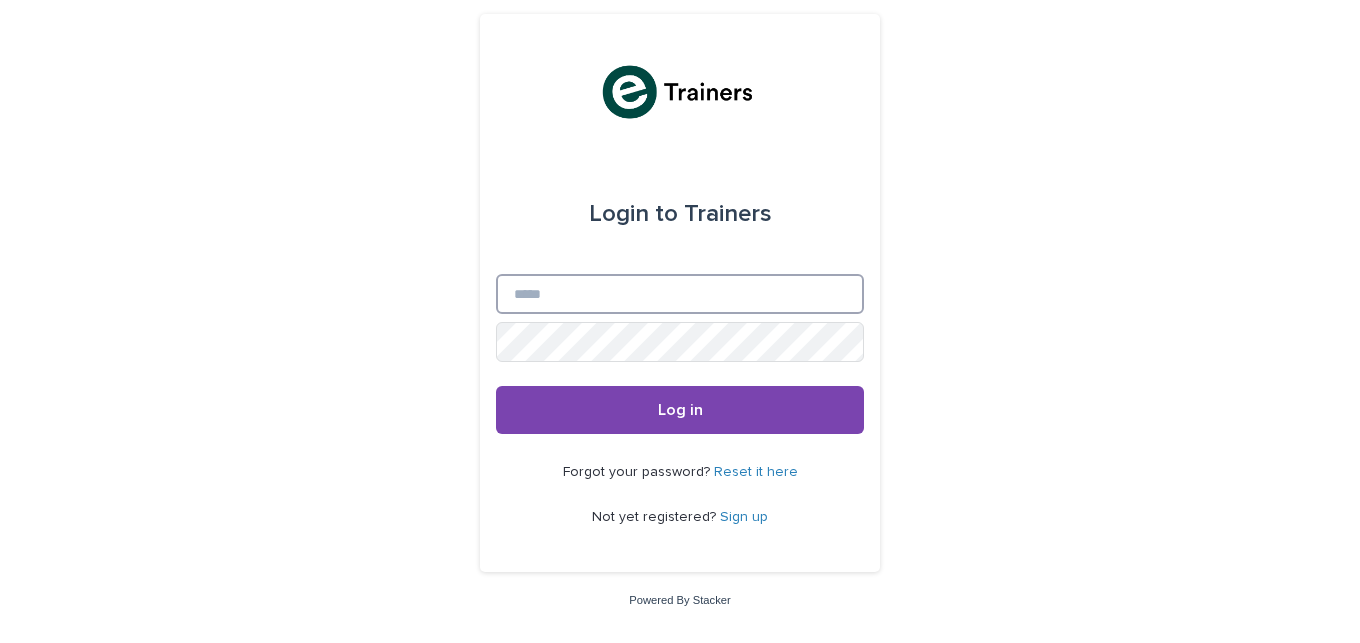 click on "Email" at bounding box center (680, 294) 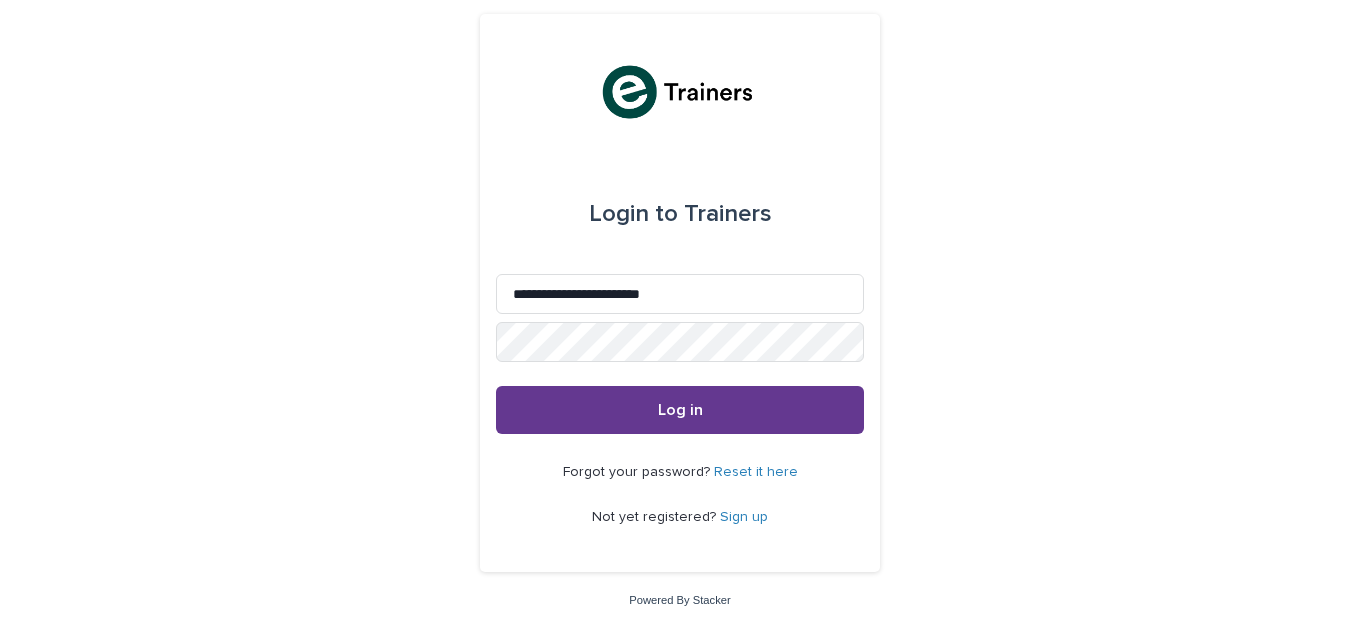 click on "Log in" at bounding box center [680, 410] 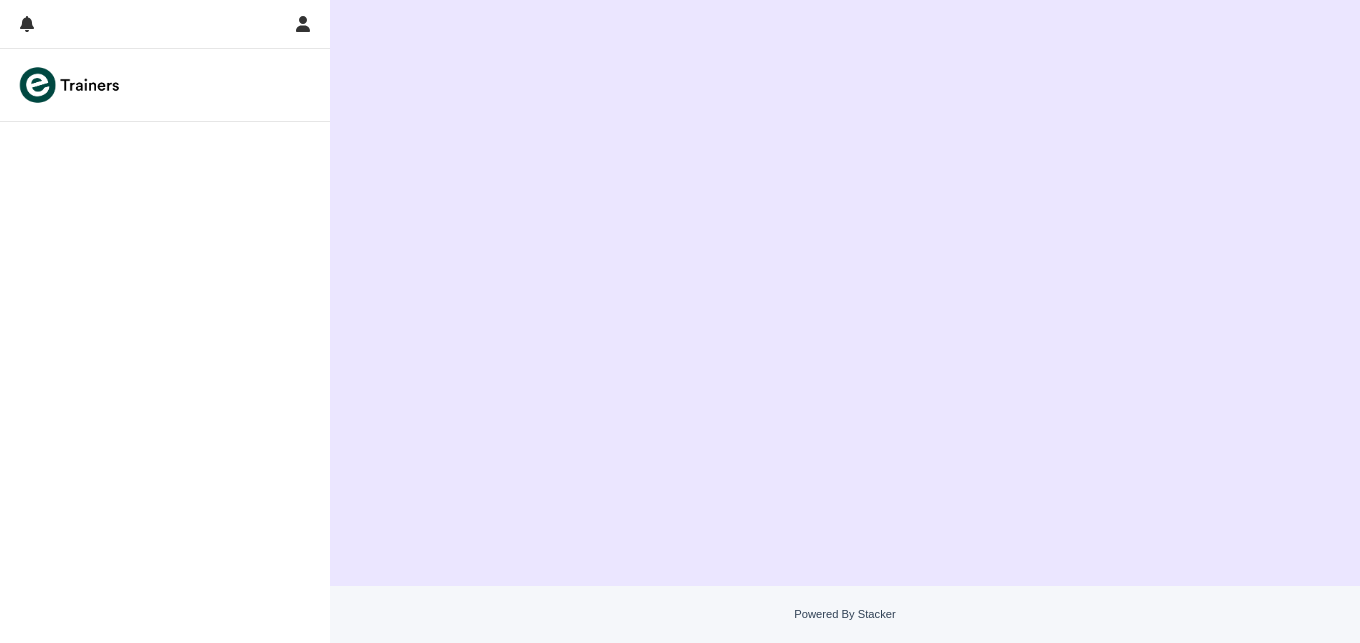 scroll, scrollTop: 0, scrollLeft: 0, axis: both 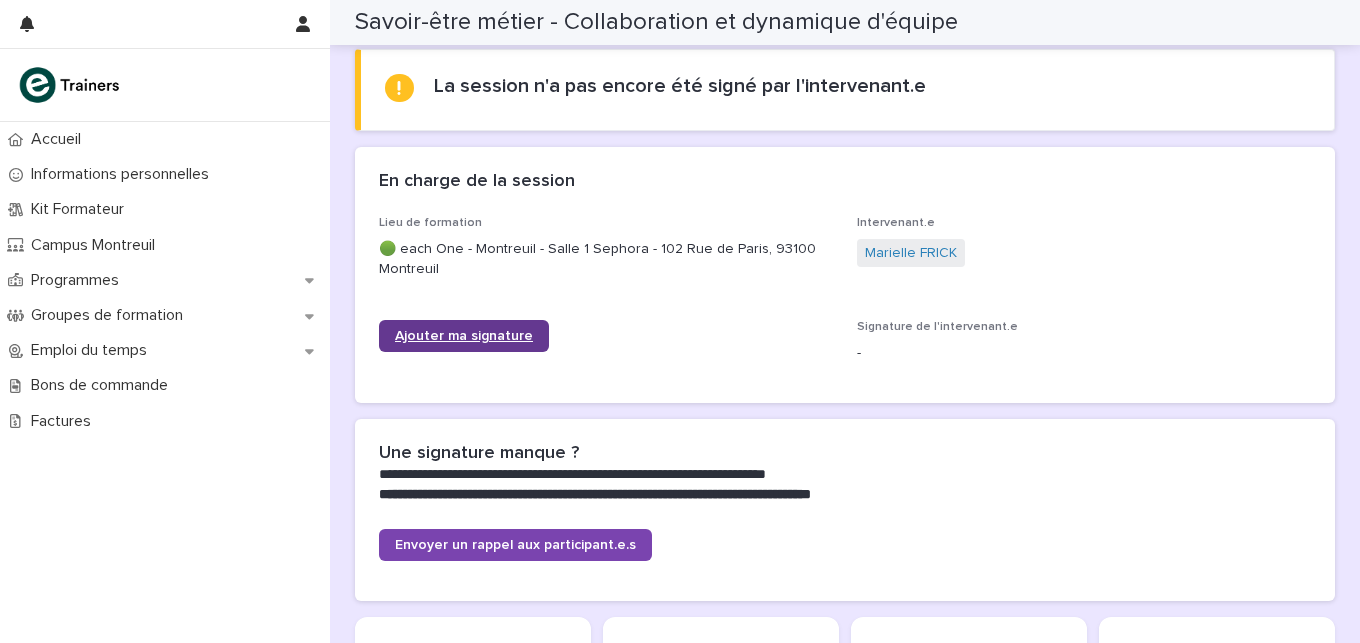 click on "Ajouter ma signature" at bounding box center (464, 336) 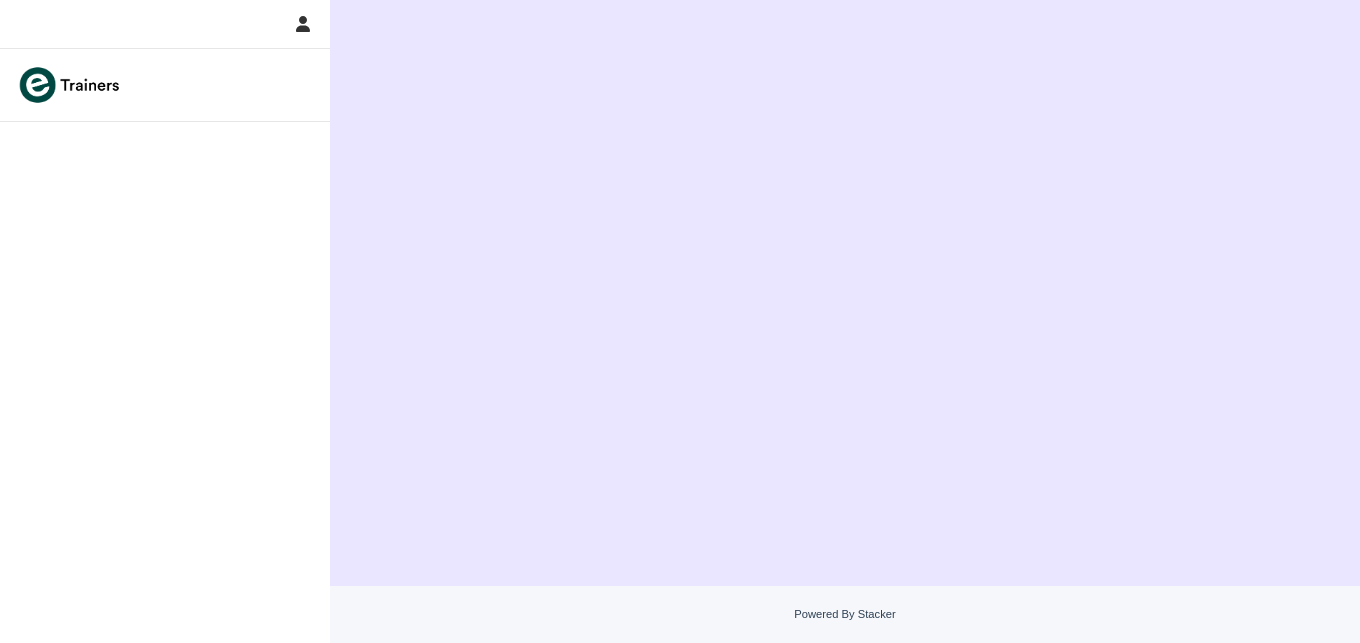 scroll, scrollTop: 0, scrollLeft: 0, axis: both 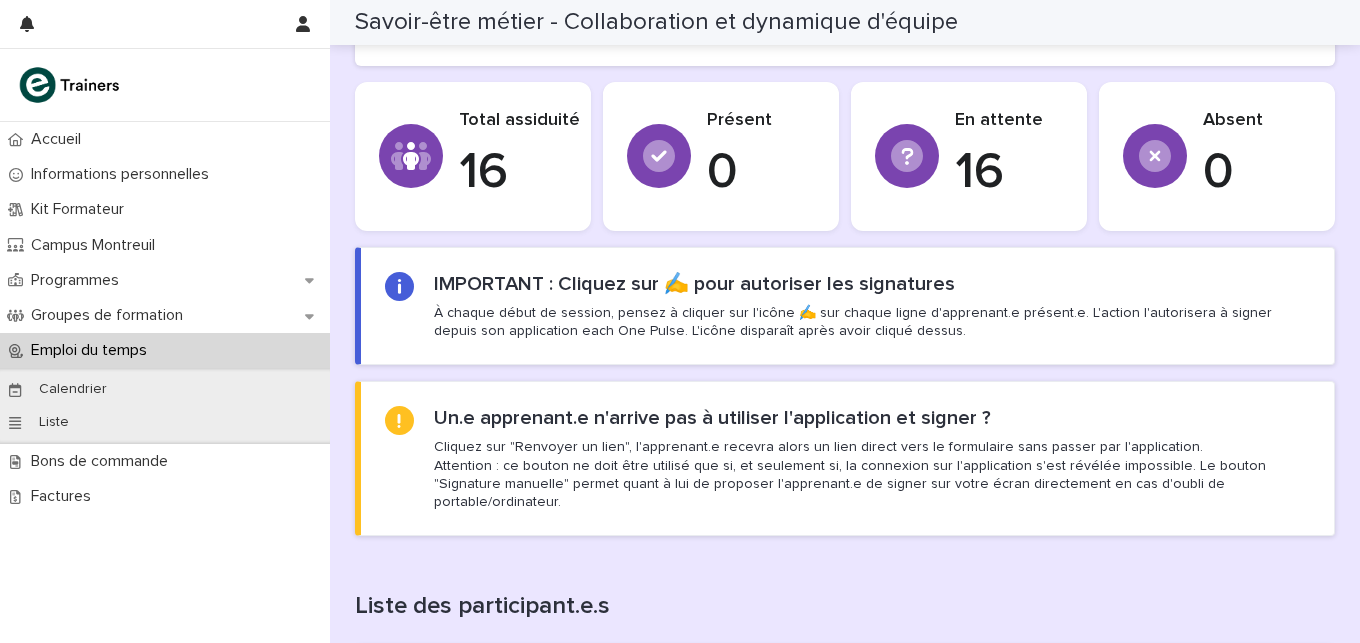 click on "Loading... Saving… Total assiduité 16 Présent 0 En attente 16 Absent 0" at bounding box center (845, 164) 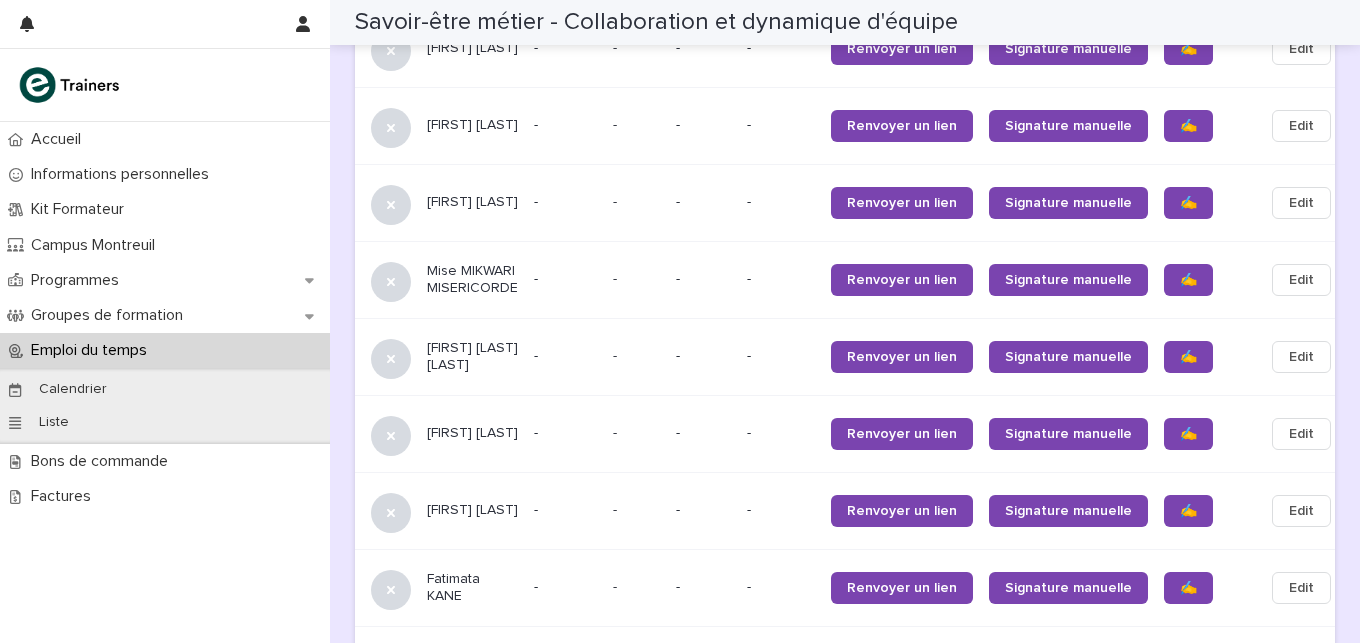scroll, scrollTop: 1520, scrollLeft: 0, axis: vertical 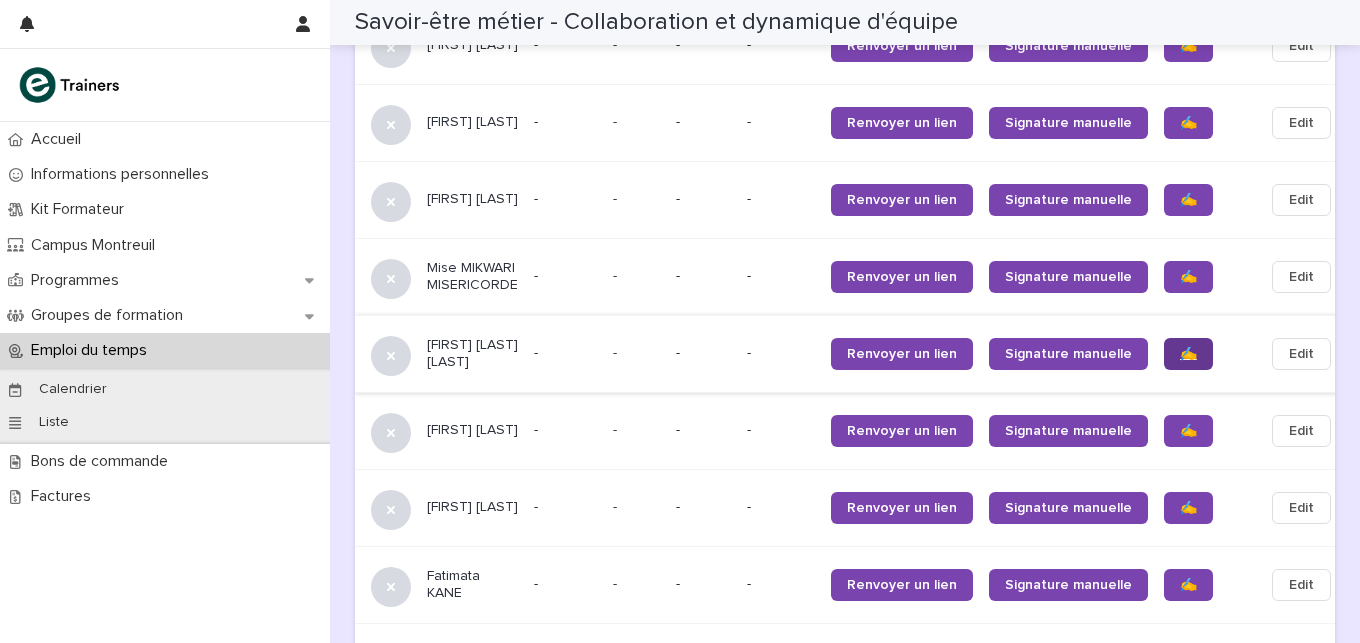 click on "✍️" at bounding box center (1188, 354) 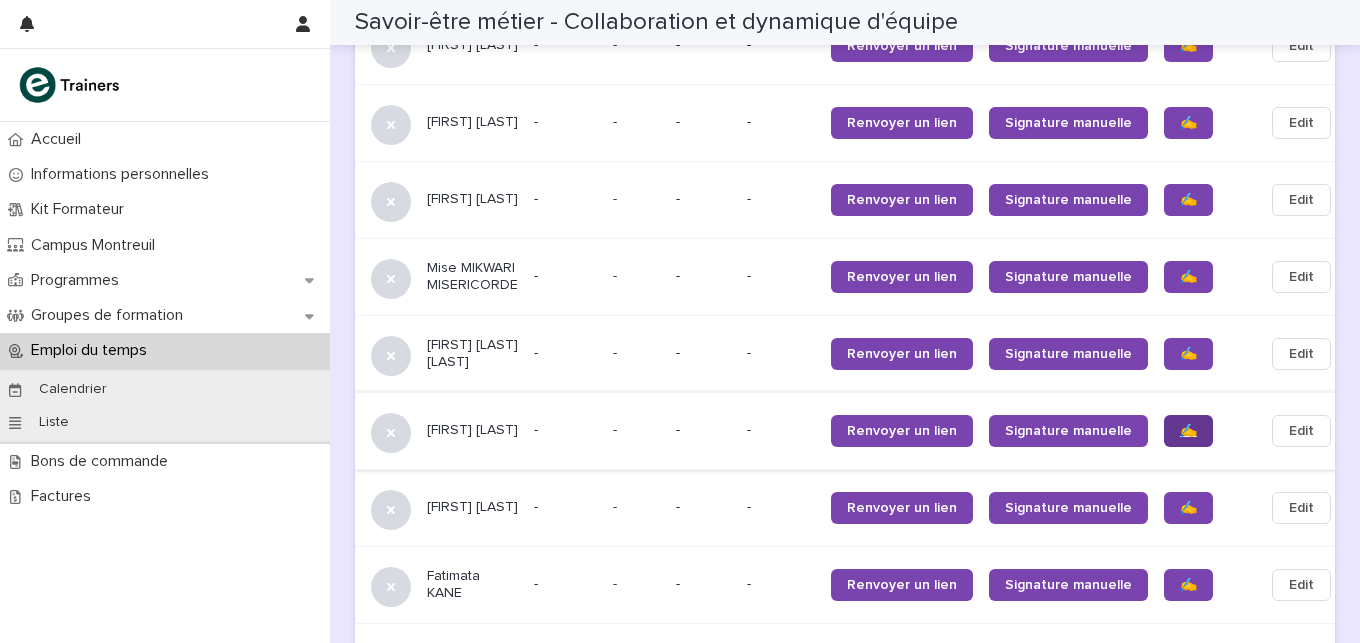 click on "✍️" at bounding box center [1188, 431] 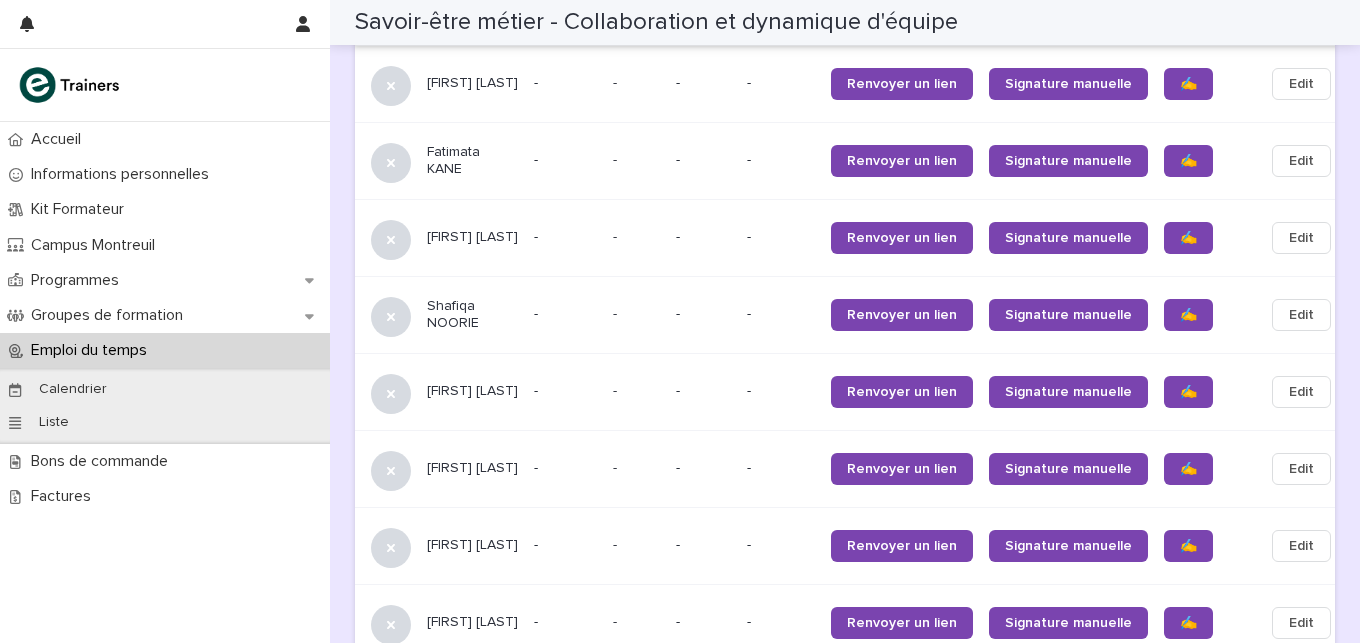 scroll, scrollTop: 1951, scrollLeft: 0, axis: vertical 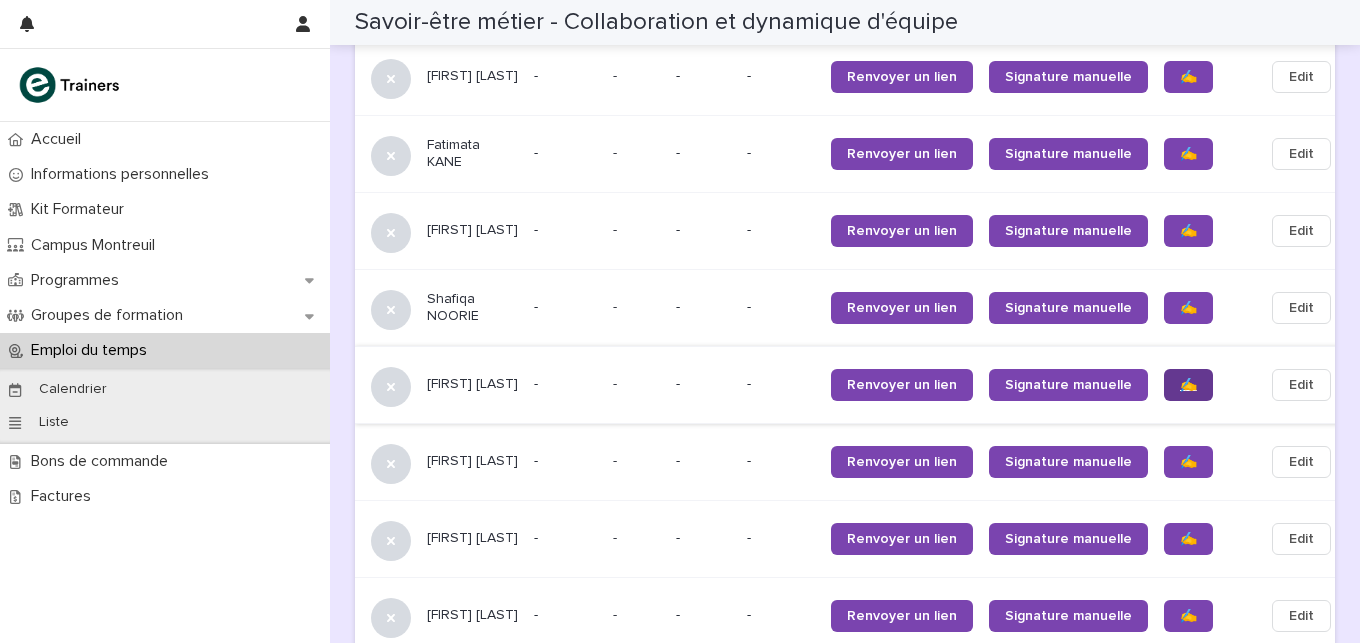 click on "✍️" at bounding box center (1188, 385) 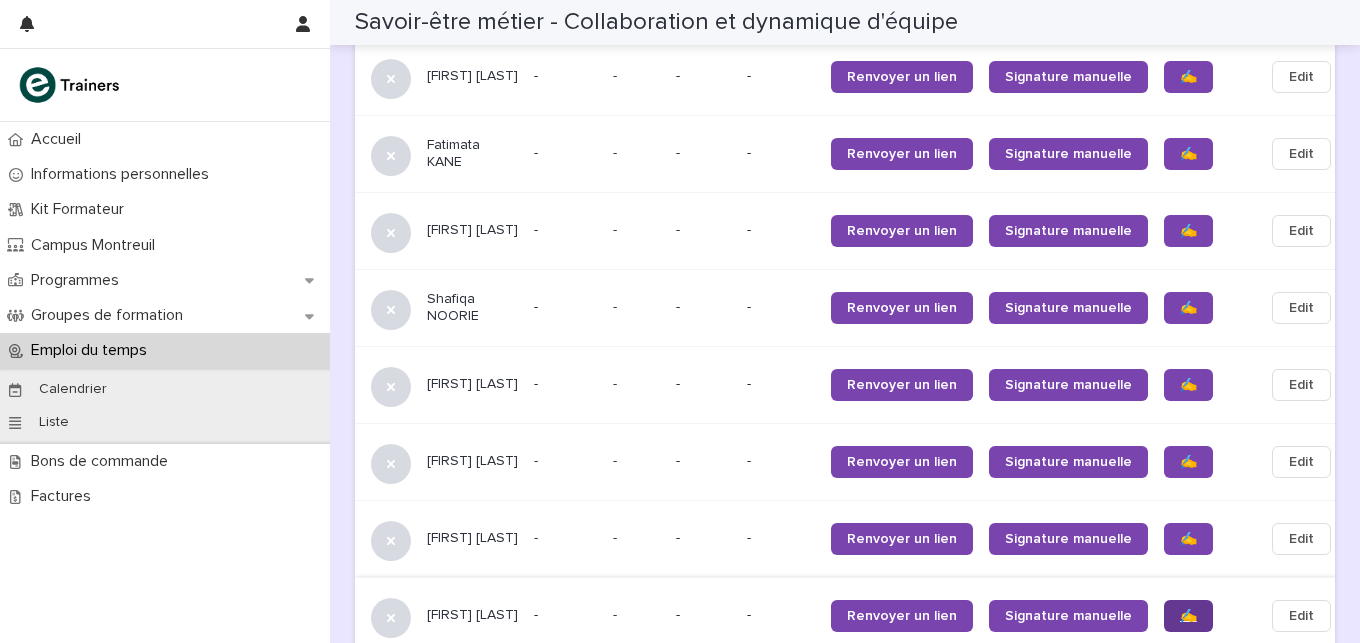 click on "✍️" at bounding box center [1188, 616] 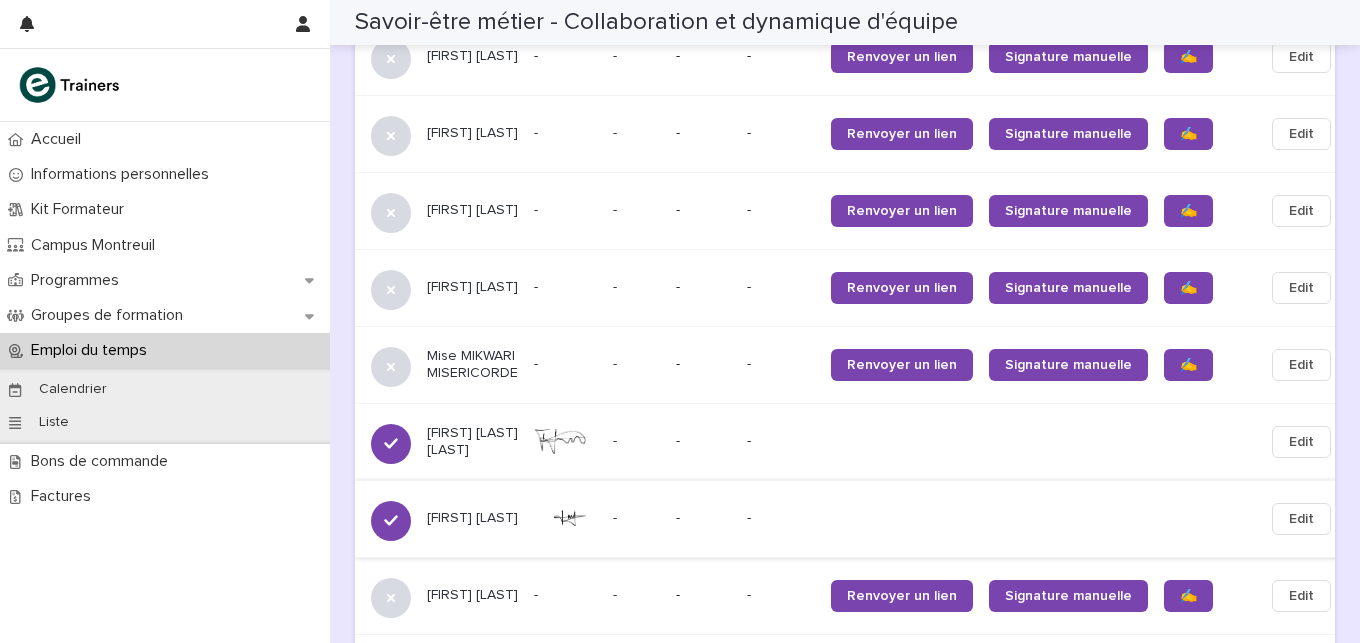 scroll, scrollTop: 1422, scrollLeft: 0, axis: vertical 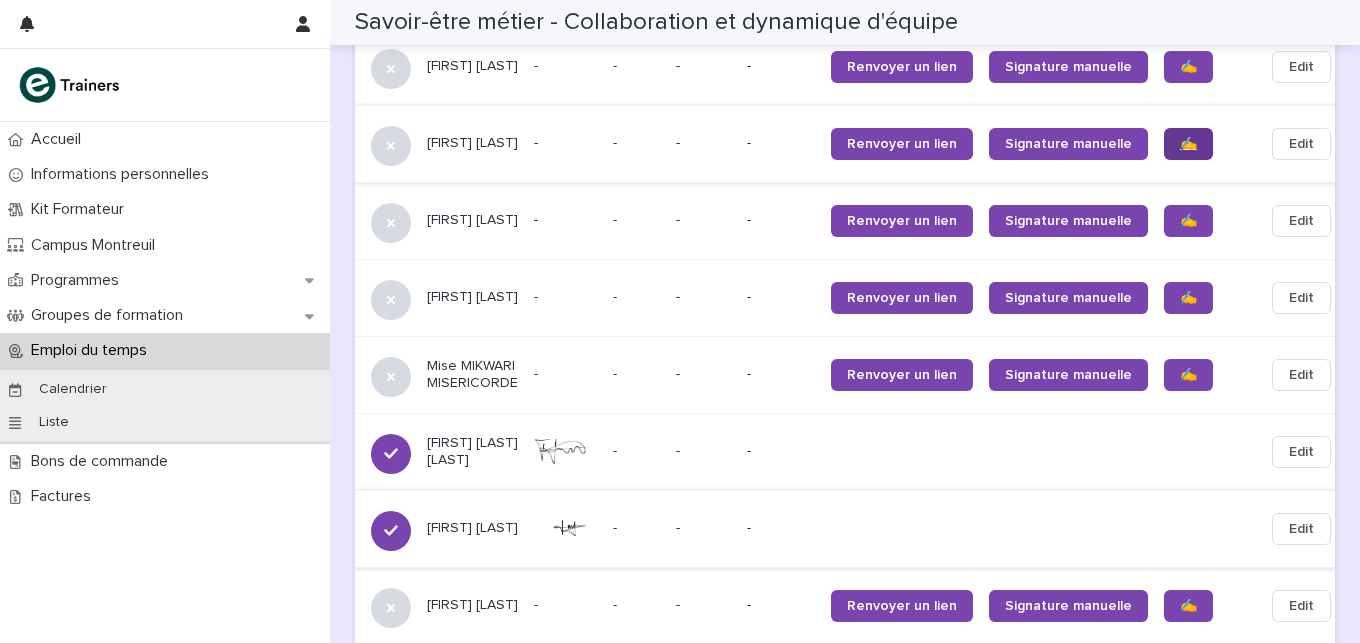click on "✍️" at bounding box center (1188, 144) 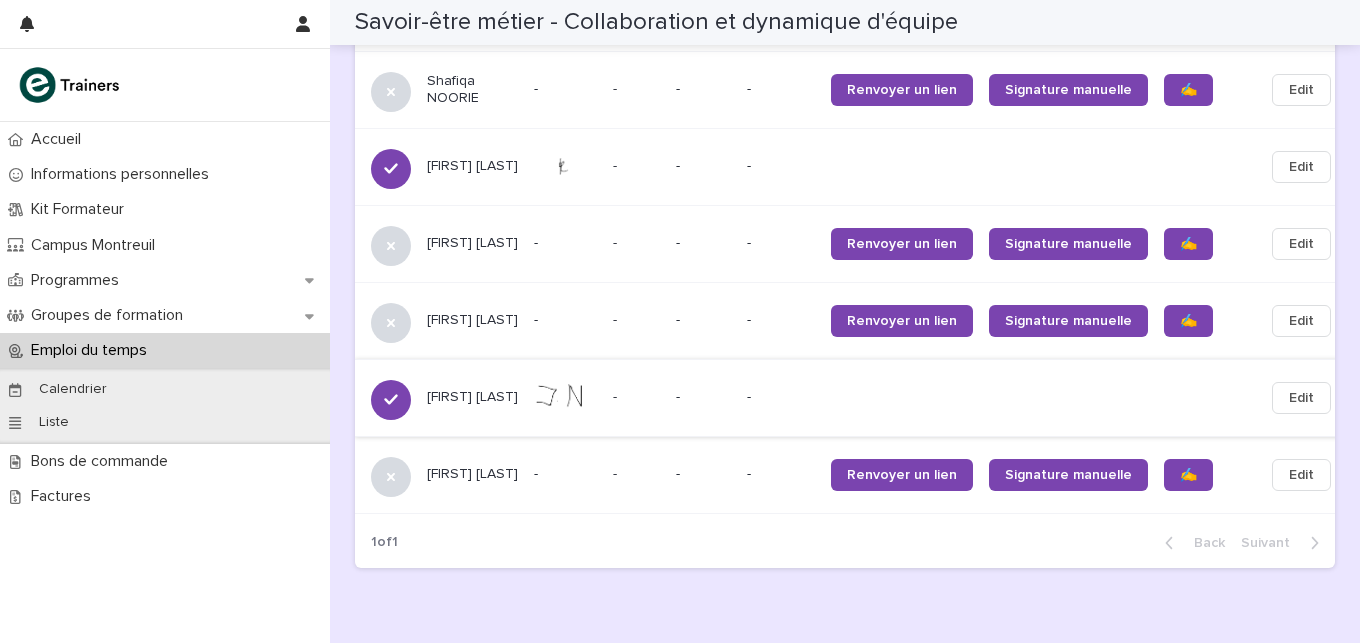scroll, scrollTop: 2247, scrollLeft: 0, axis: vertical 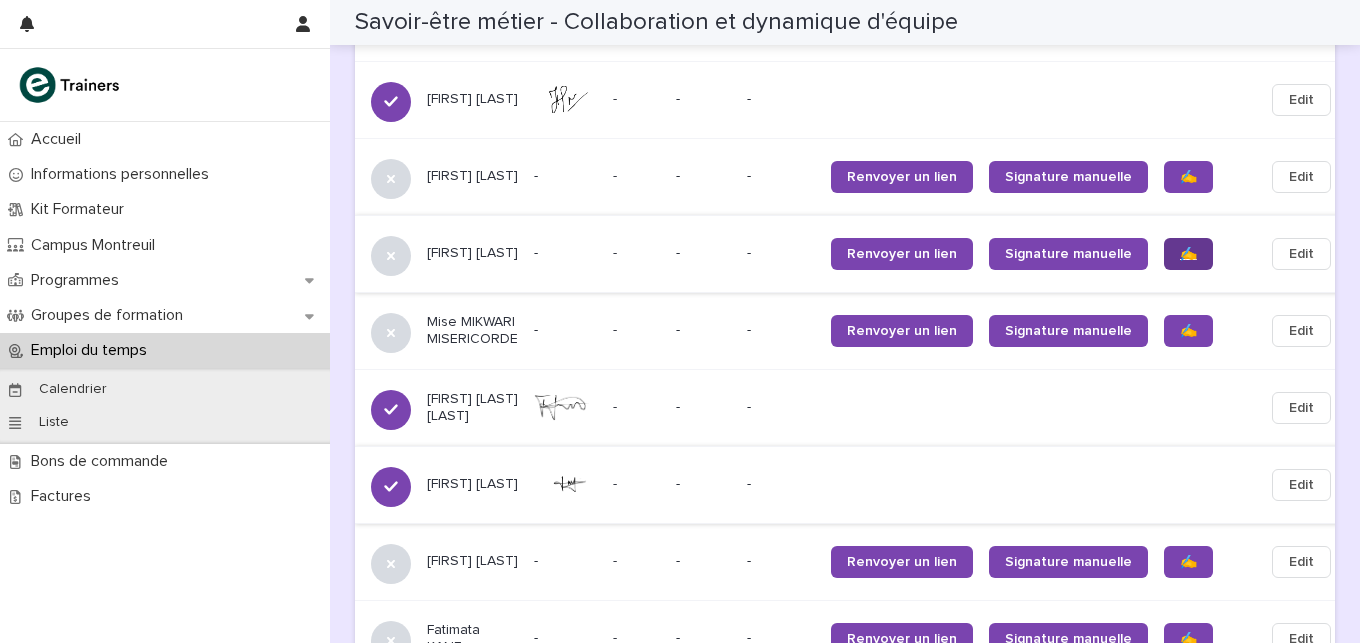 click on "✍️" at bounding box center (1188, 254) 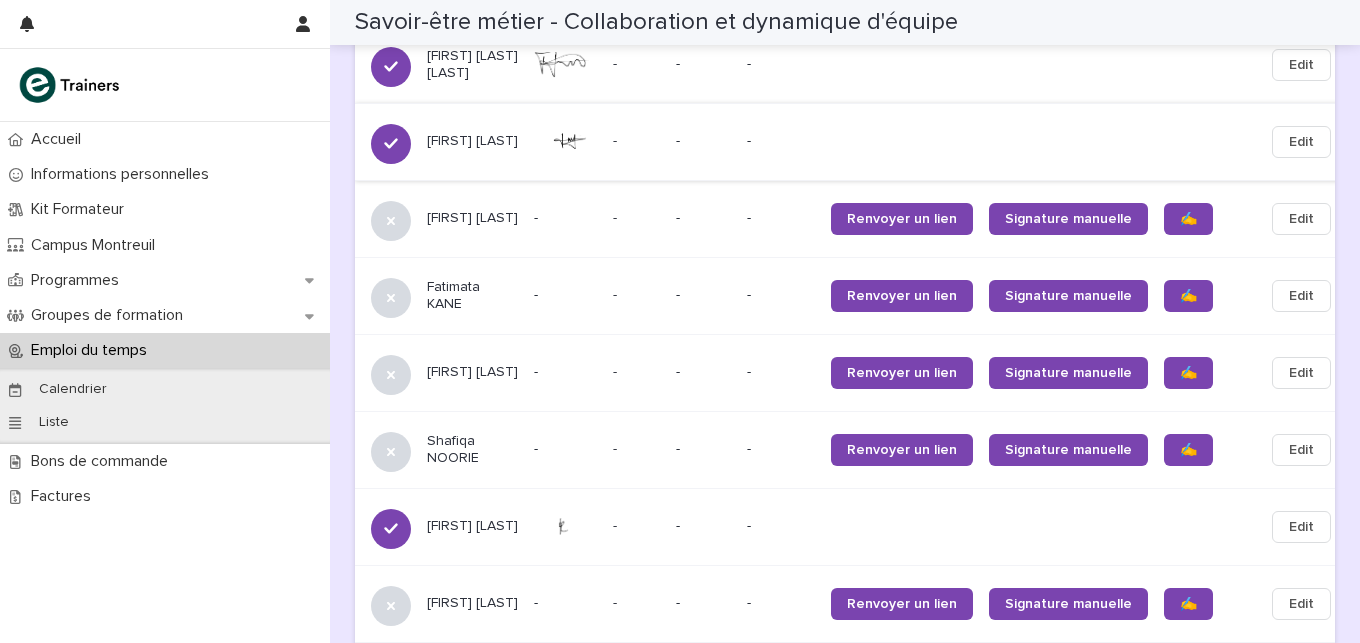 scroll, scrollTop: 1813, scrollLeft: 0, axis: vertical 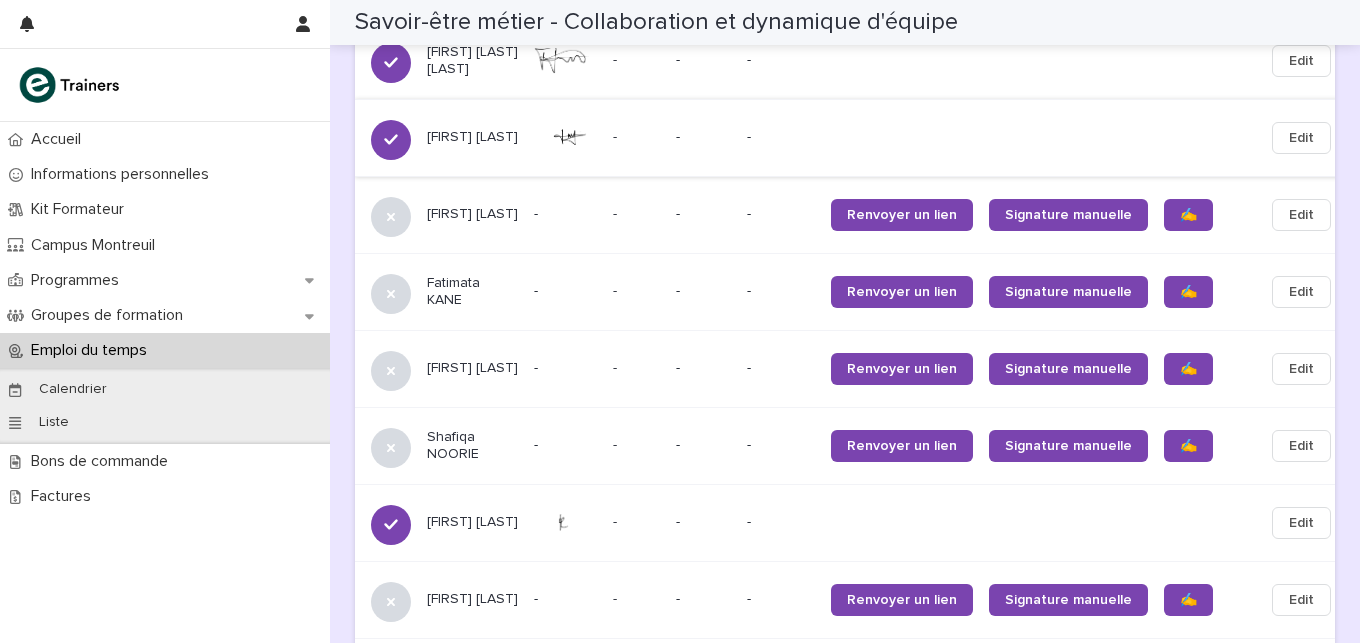 click on "Edit" at bounding box center (1301, 138) 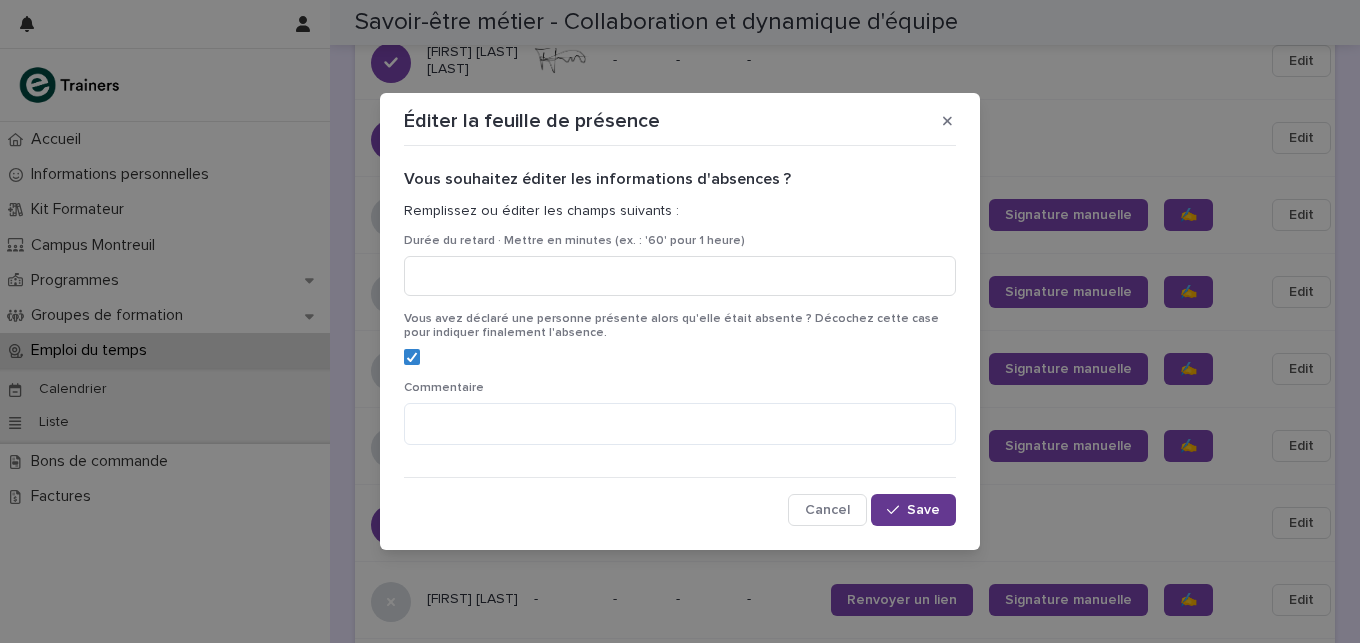 click on "Save" at bounding box center [923, 510] 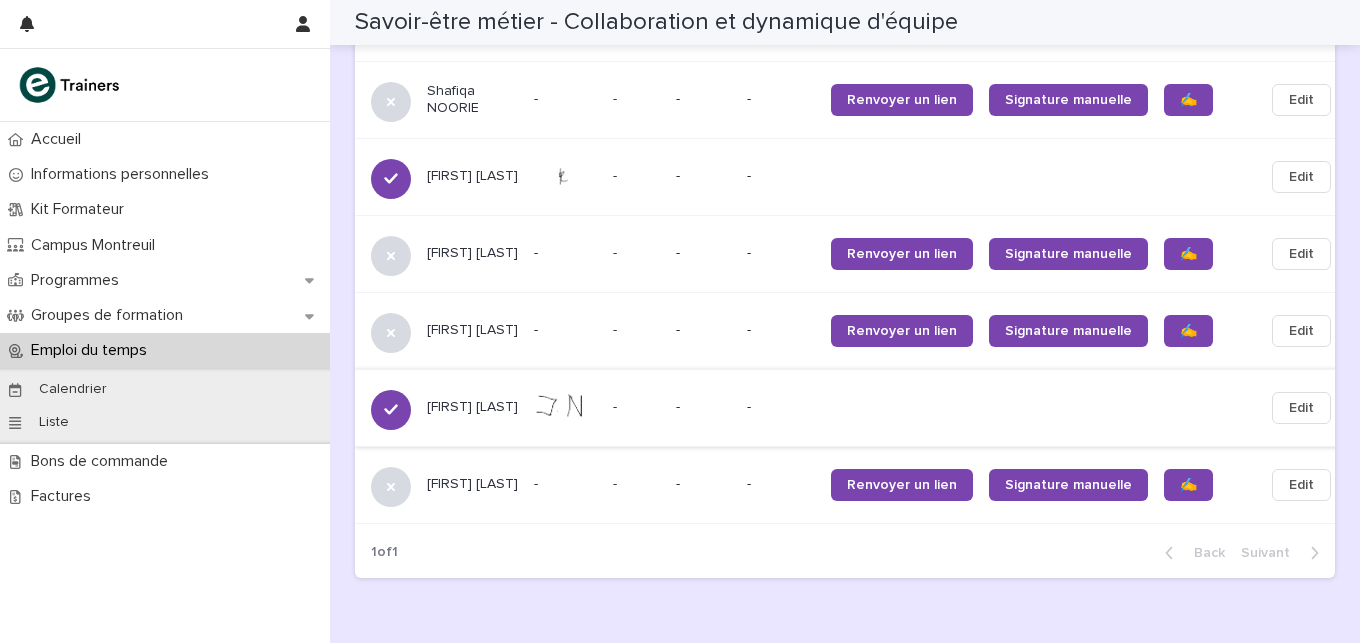 scroll, scrollTop: 2162, scrollLeft: 0, axis: vertical 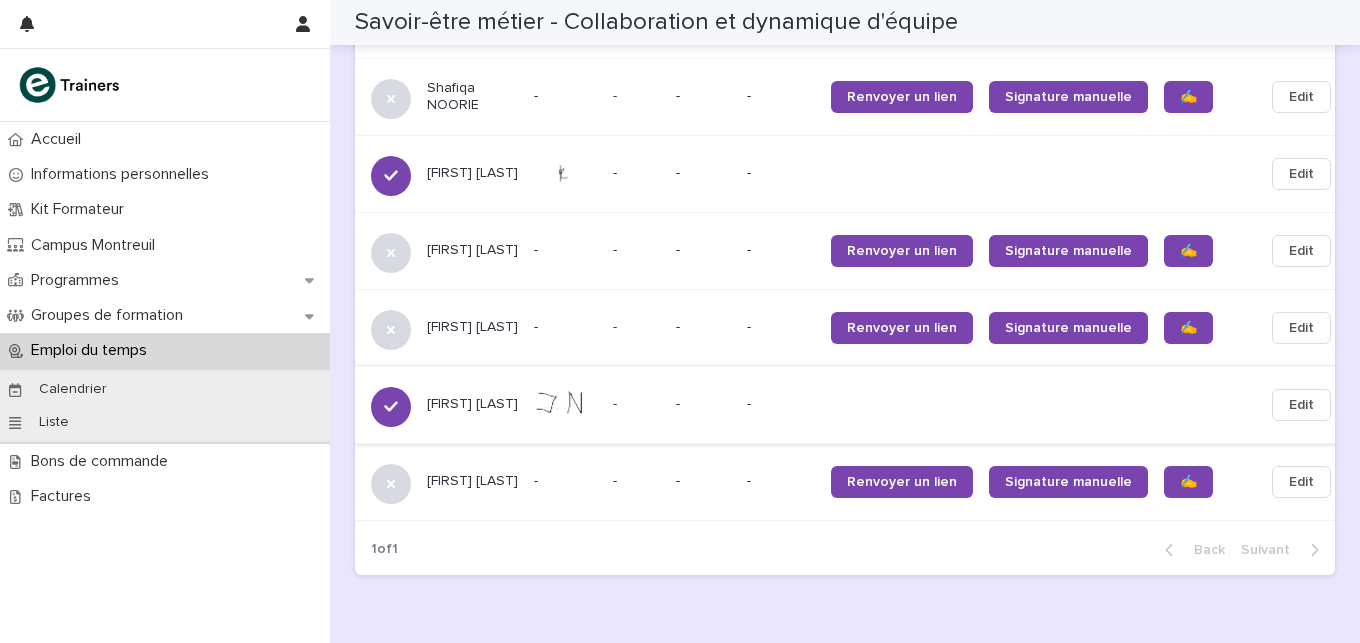 click on "Edit" at bounding box center (1301, 405) 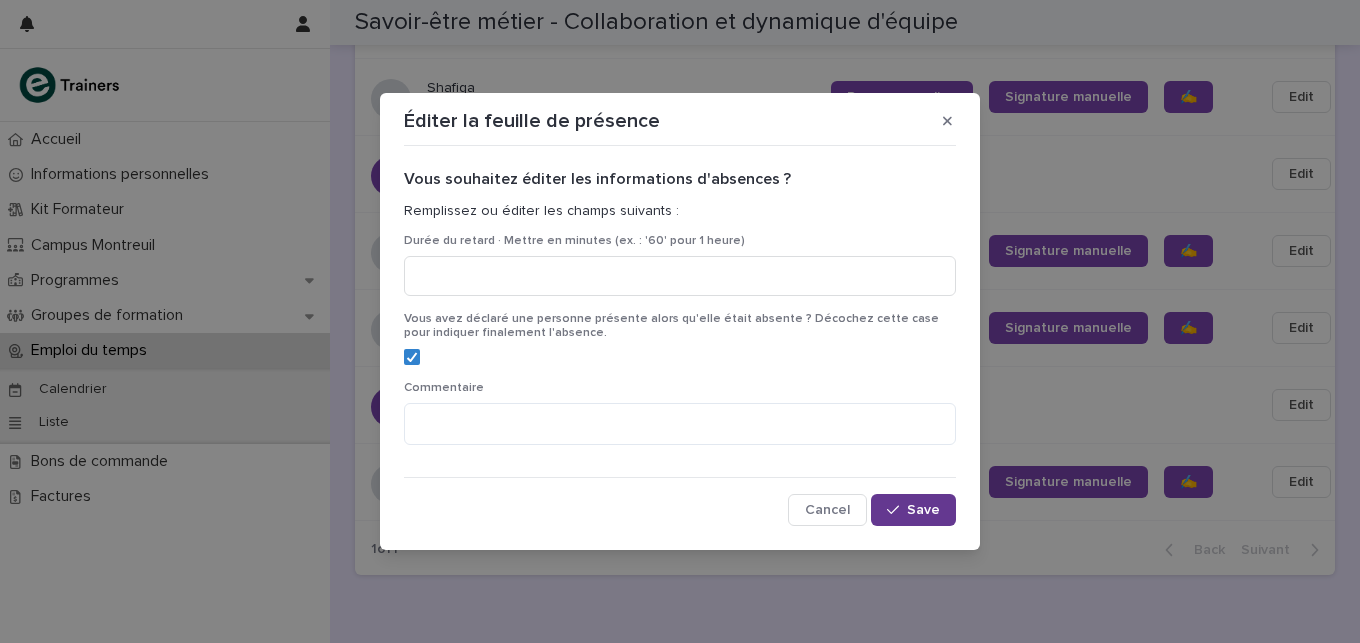 click on "Save" at bounding box center (923, 510) 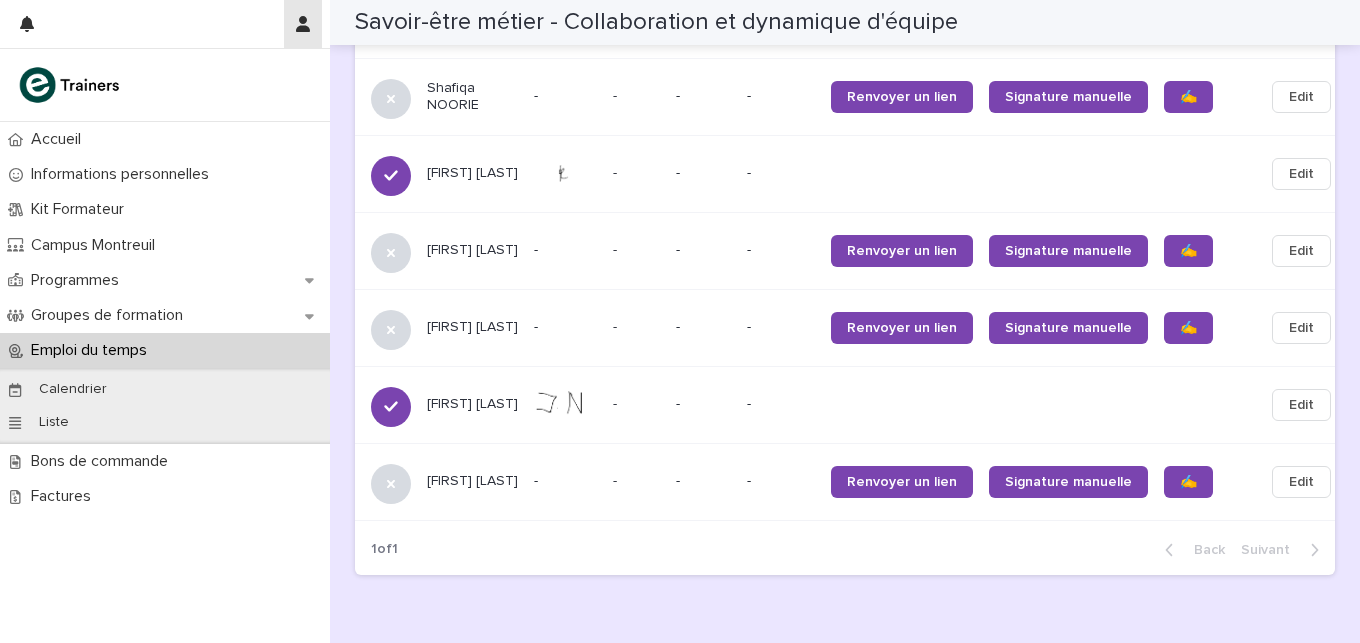 click 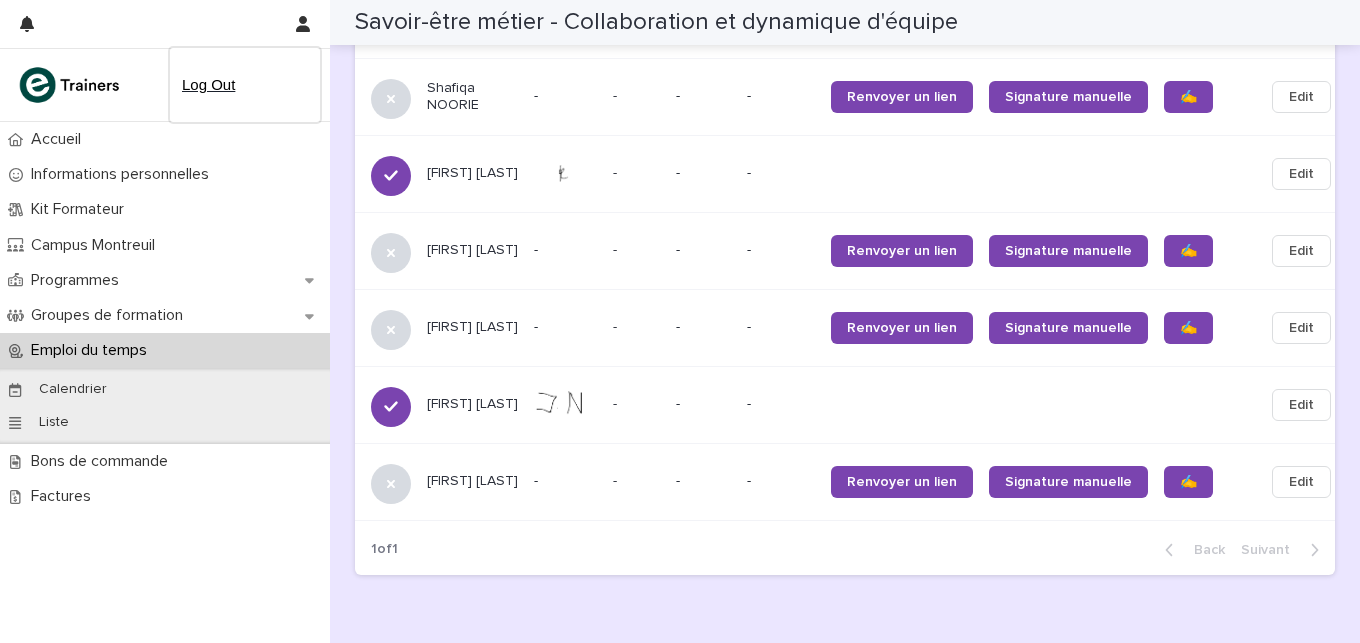 click on "Log Out" at bounding box center [245, 85] 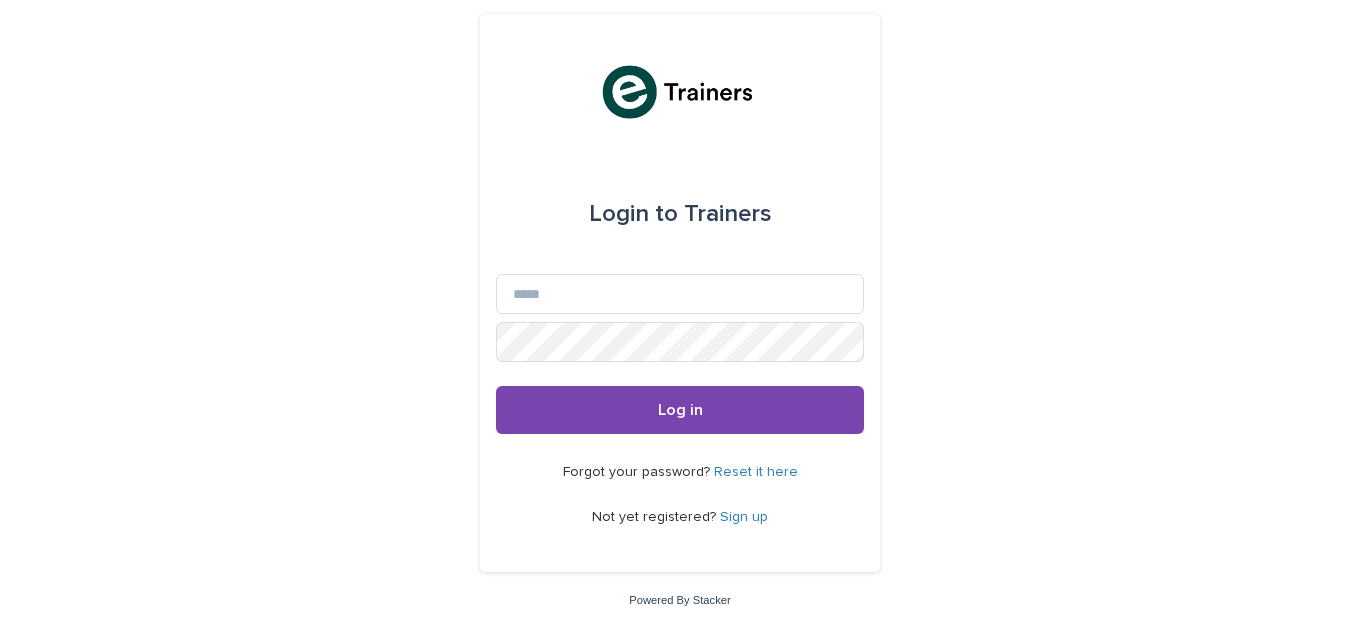 scroll, scrollTop: 0, scrollLeft: 0, axis: both 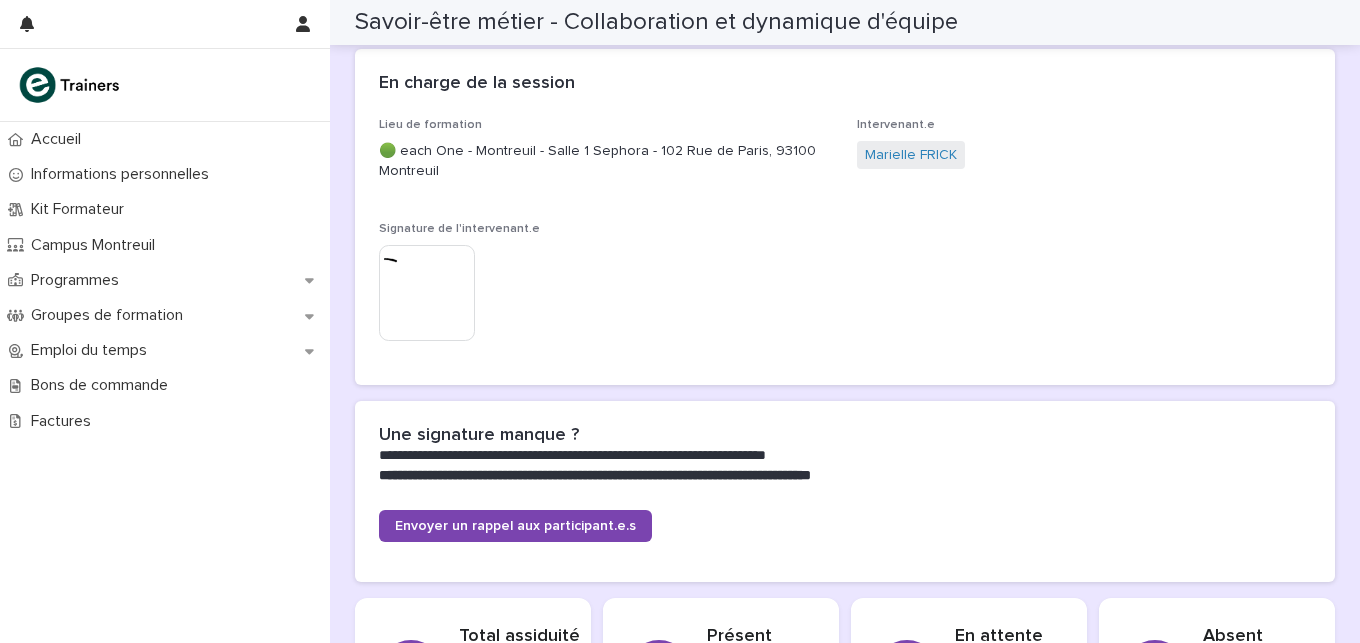 click 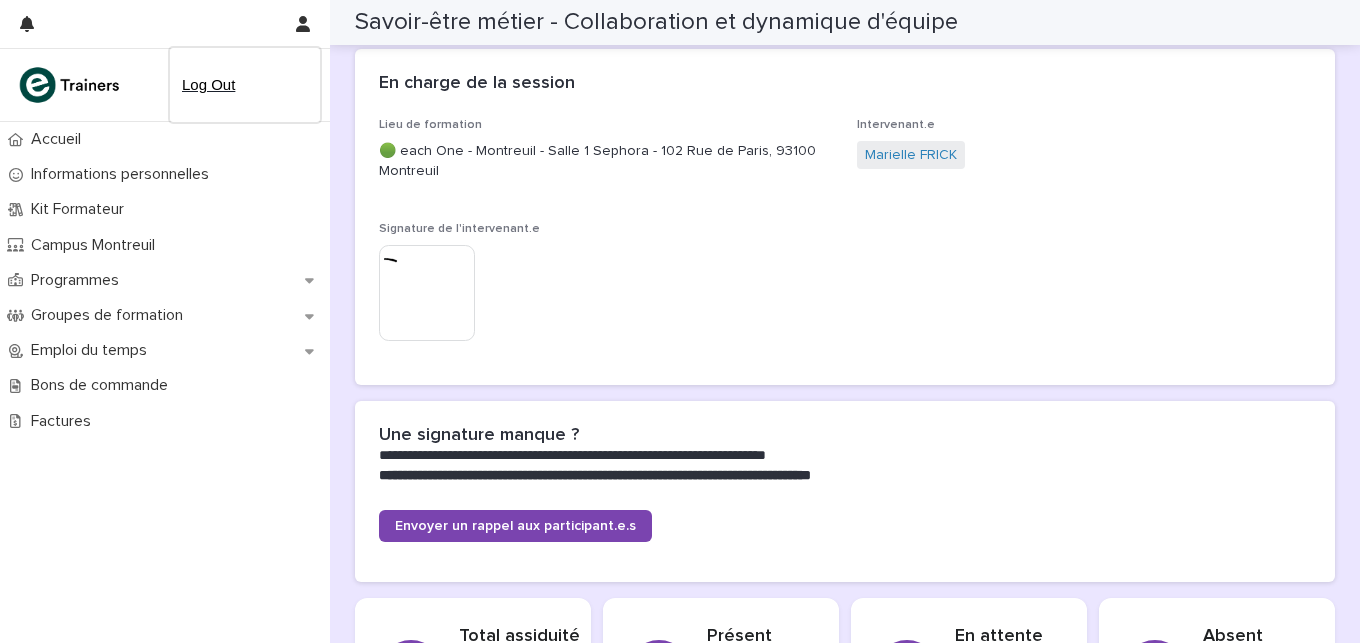 click on "Log Out" at bounding box center (245, 85) 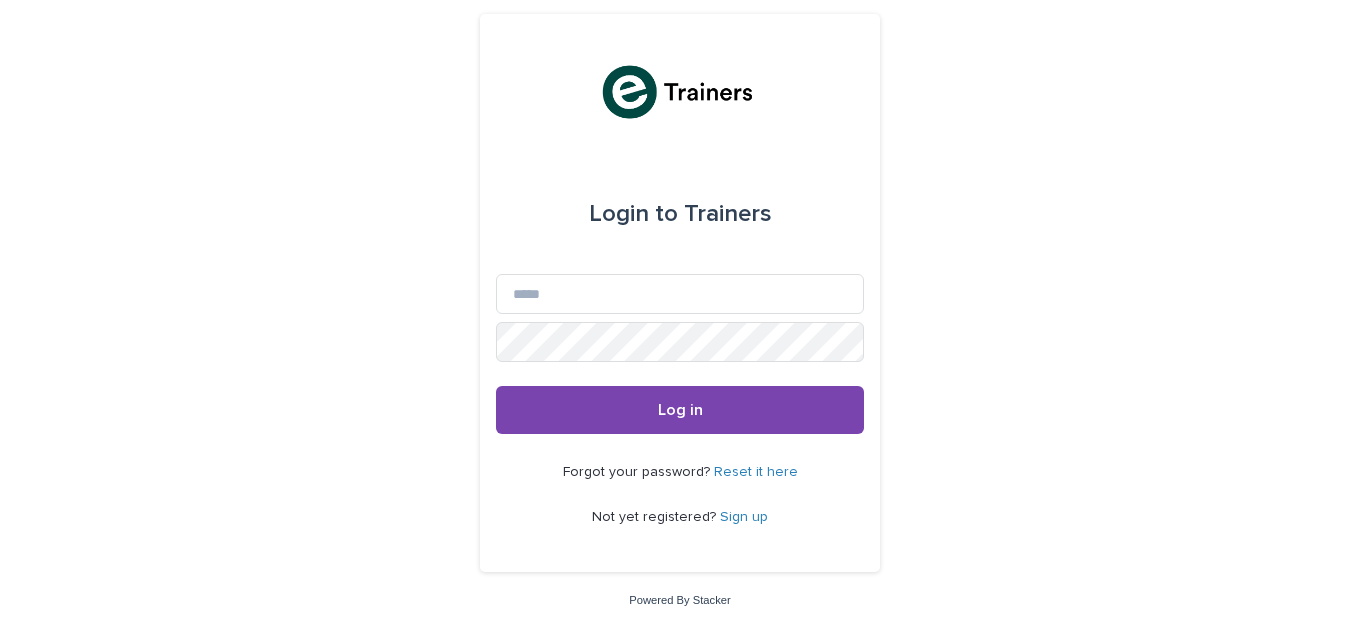 scroll, scrollTop: 0, scrollLeft: 0, axis: both 